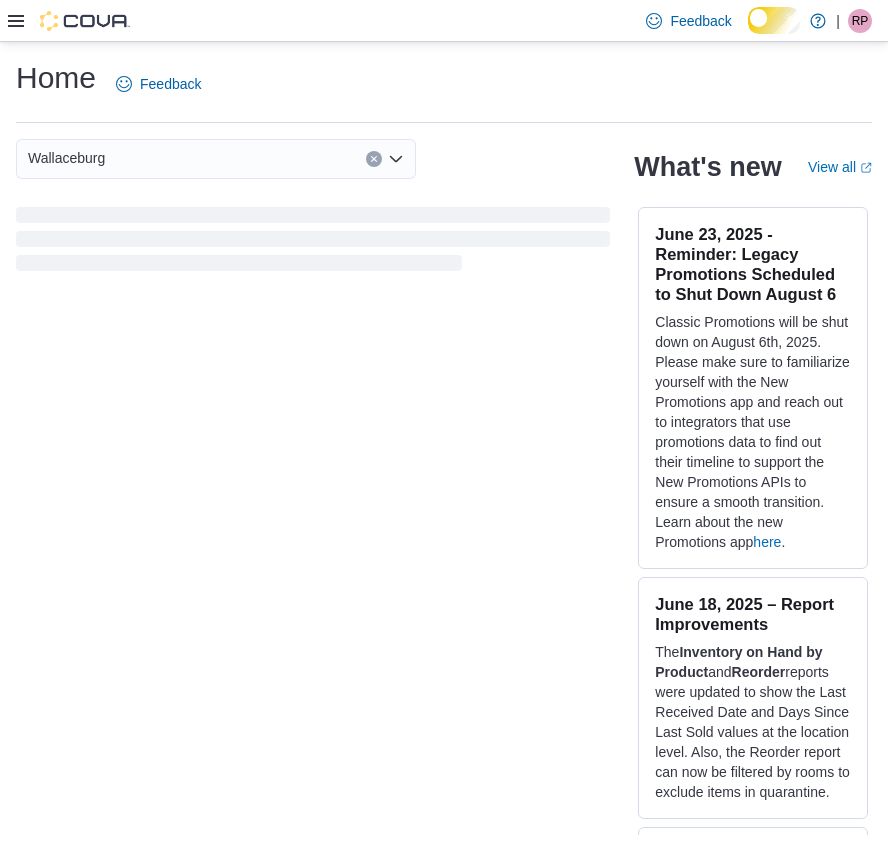 scroll, scrollTop: 0, scrollLeft: 0, axis: both 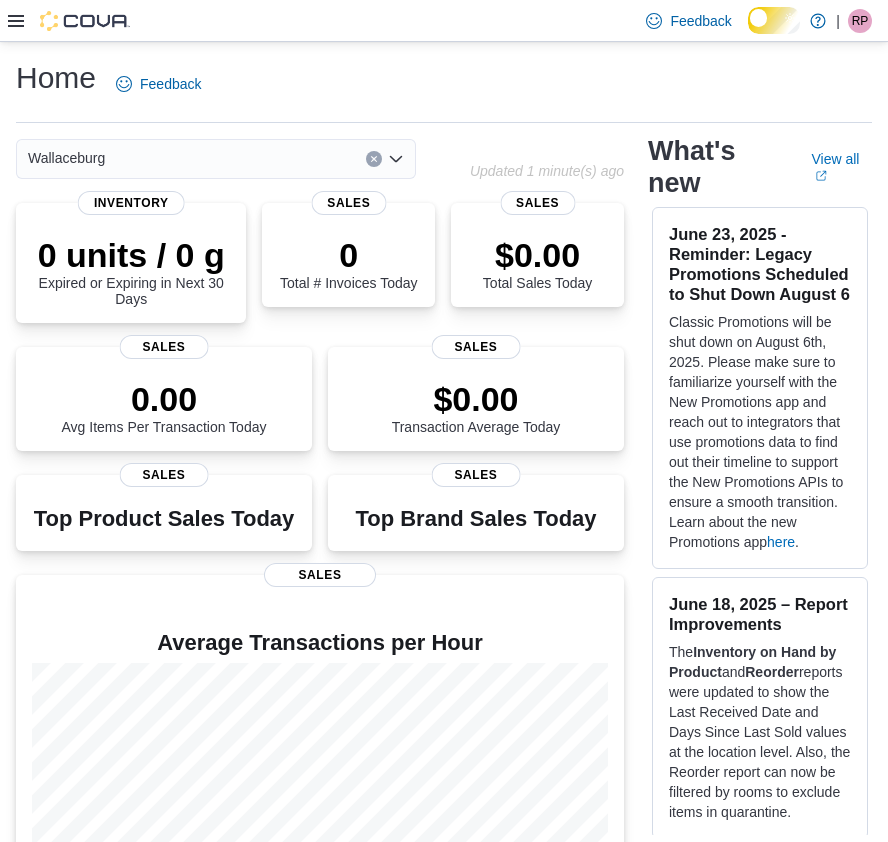 click 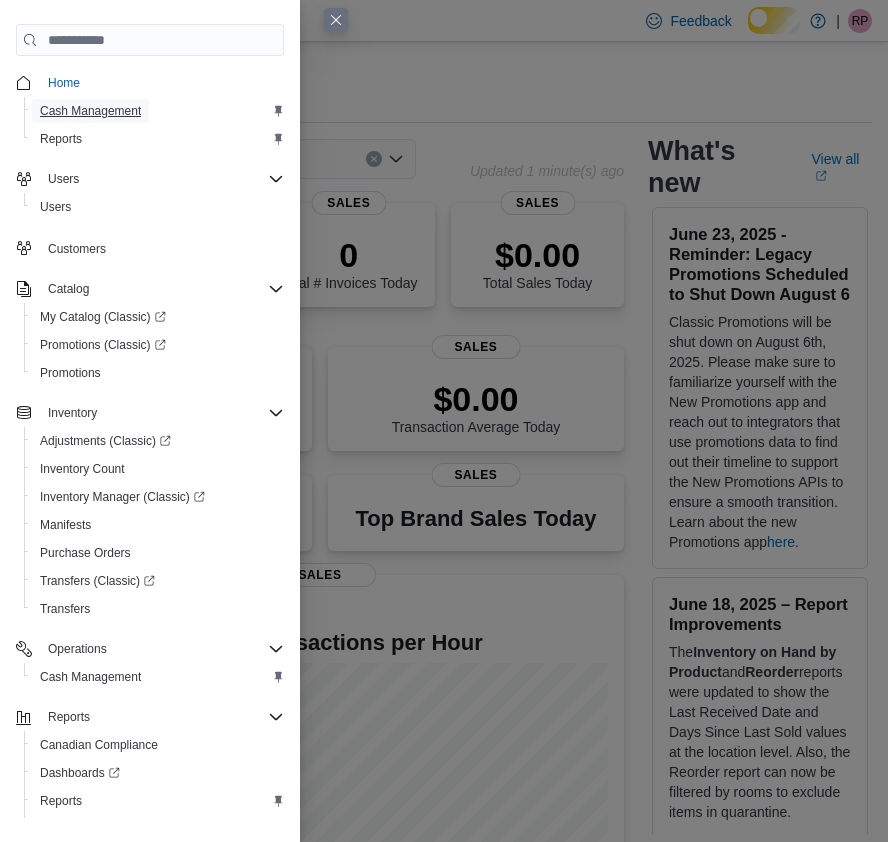 click on "Cash Management" at bounding box center (90, 111) 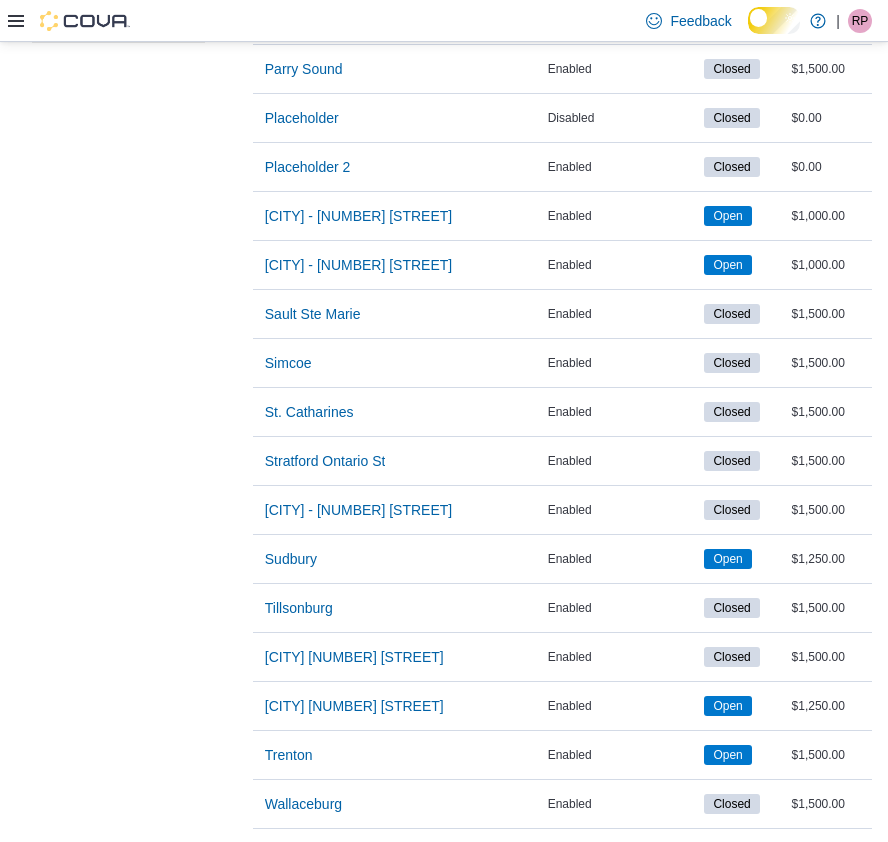 scroll, scrollTop: 2294, scrollLeft: 0, axis: vertical 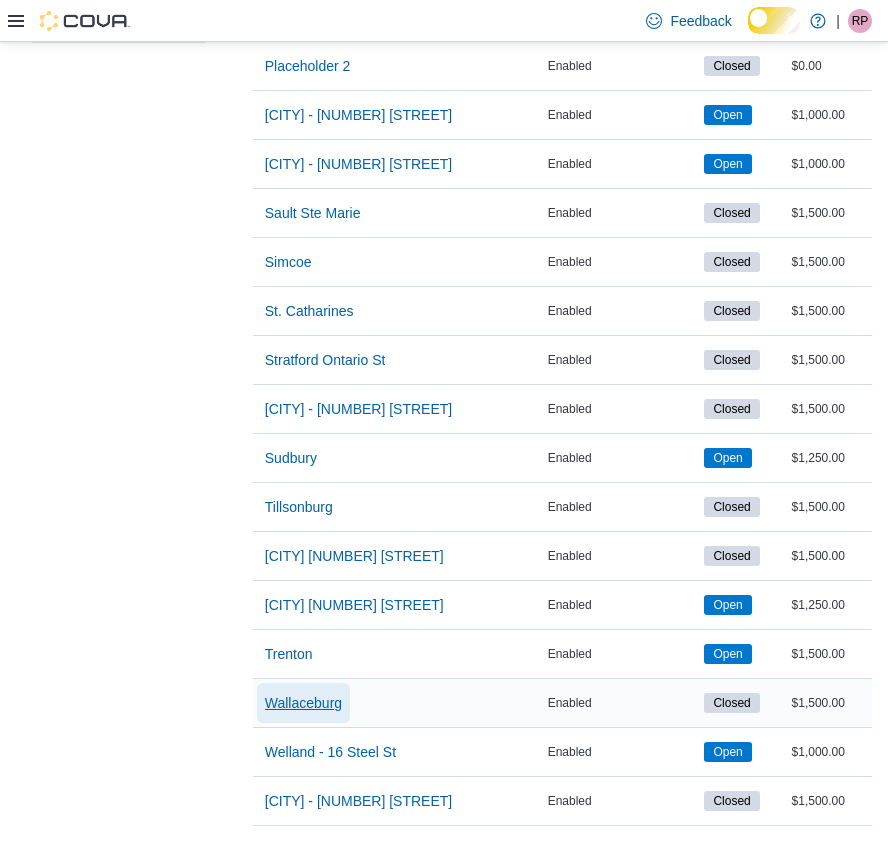 click on "Wallaceburg" at bounding box center [303, 703] 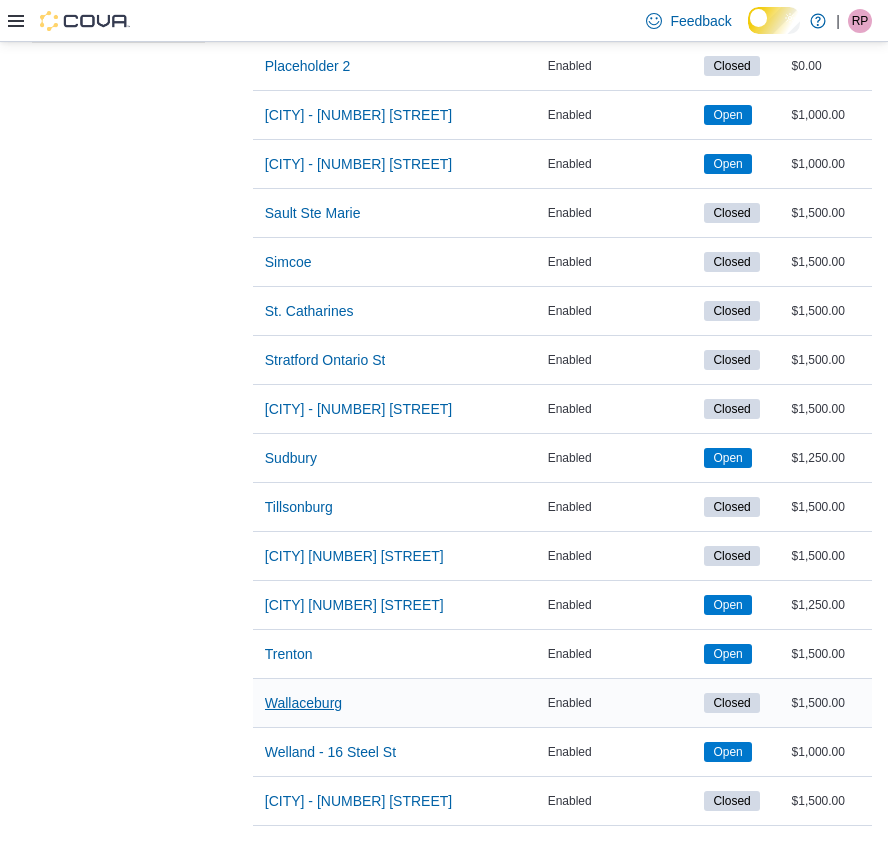 scroll, scrollTop: 0, scrollLeft: 0, axis: both 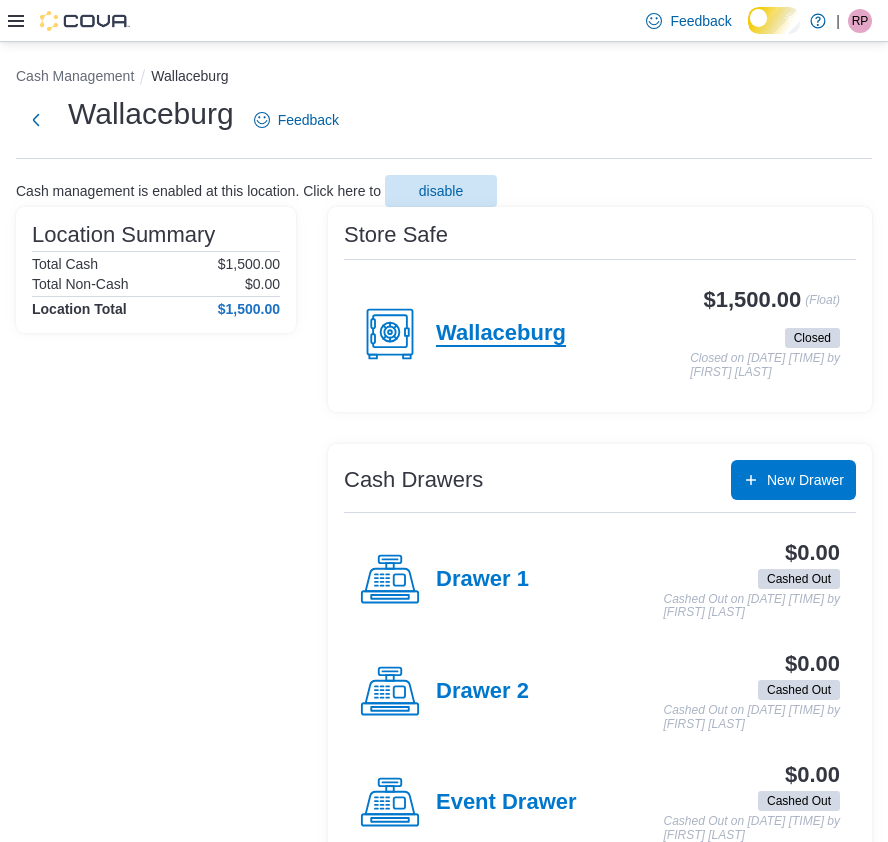 click on "Wallaceburg" at bounding box center [501, 334] 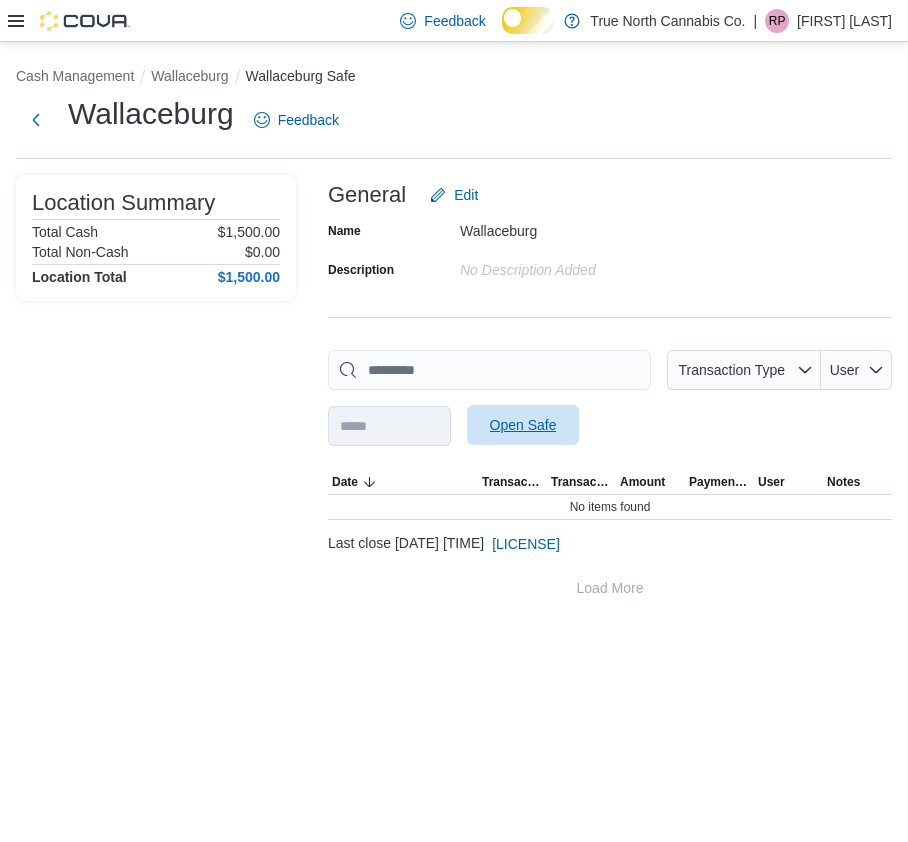 click on "Open Safe" at bounding box center [523, 425] 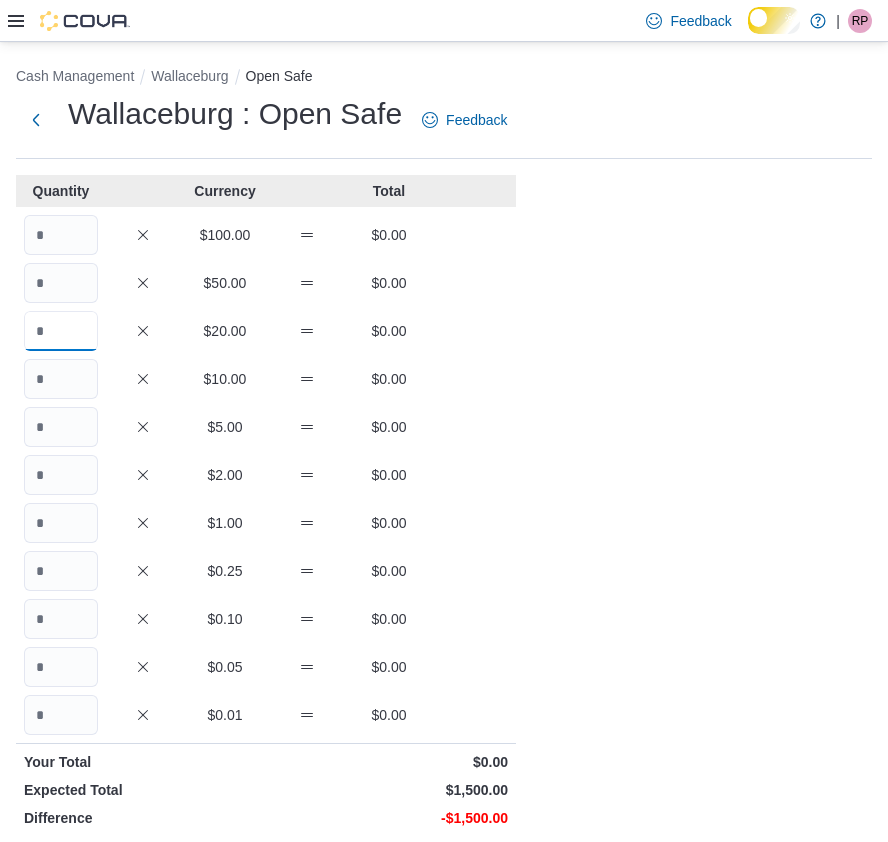 click at bounding box center (61, 331) 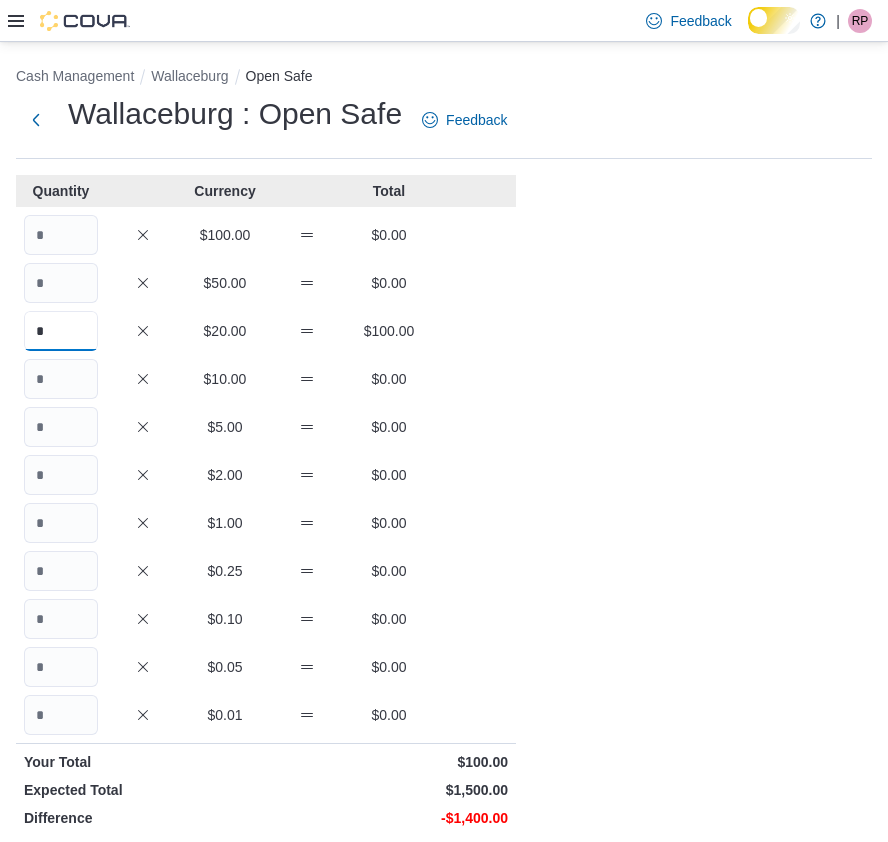type on "*" 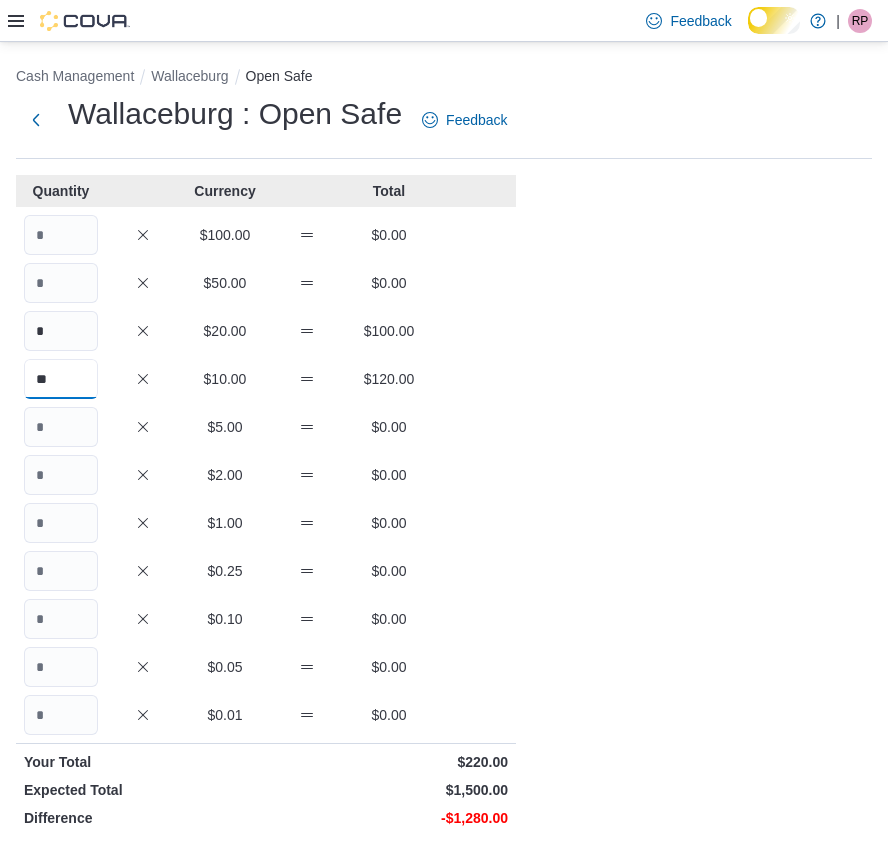 type on "**" 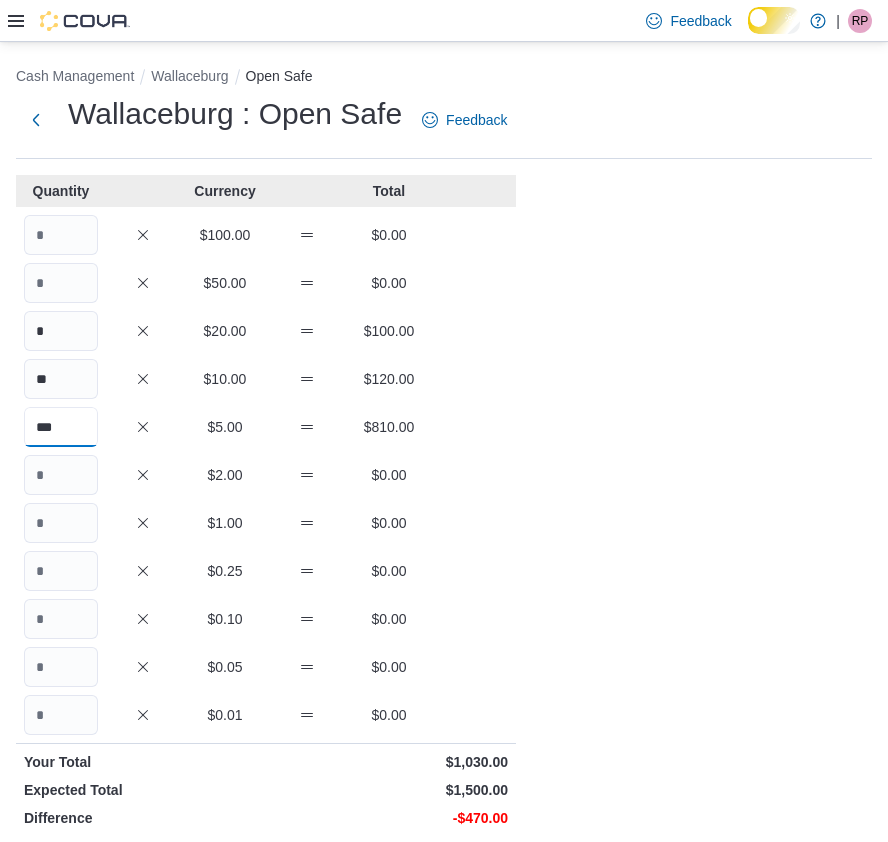type on "***" 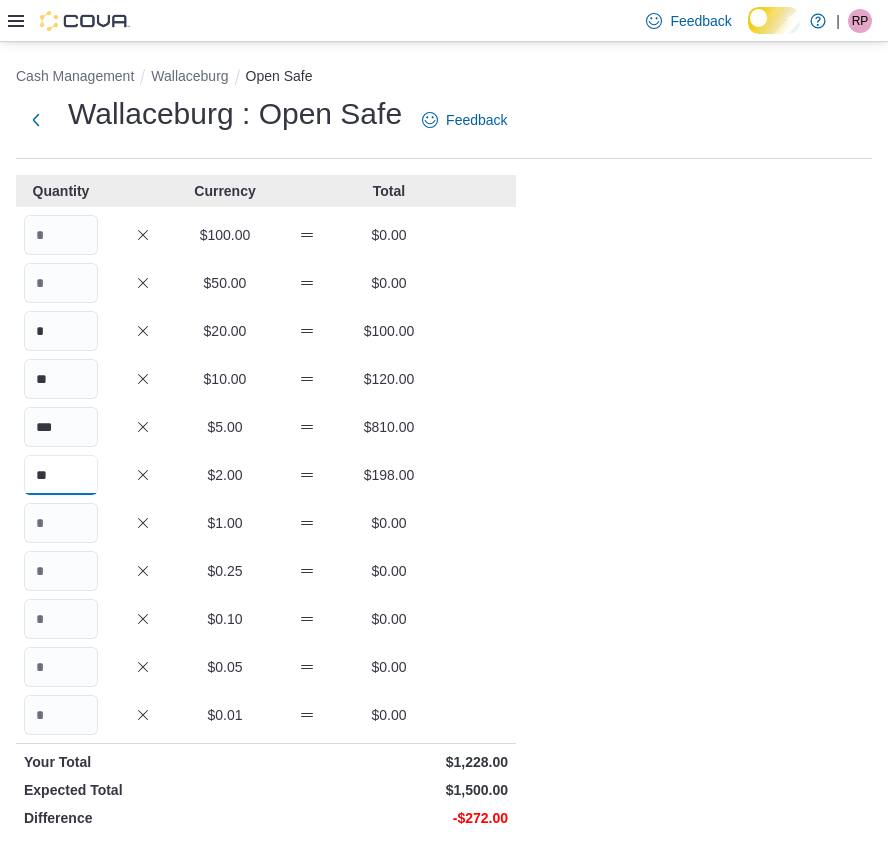 type on "**" 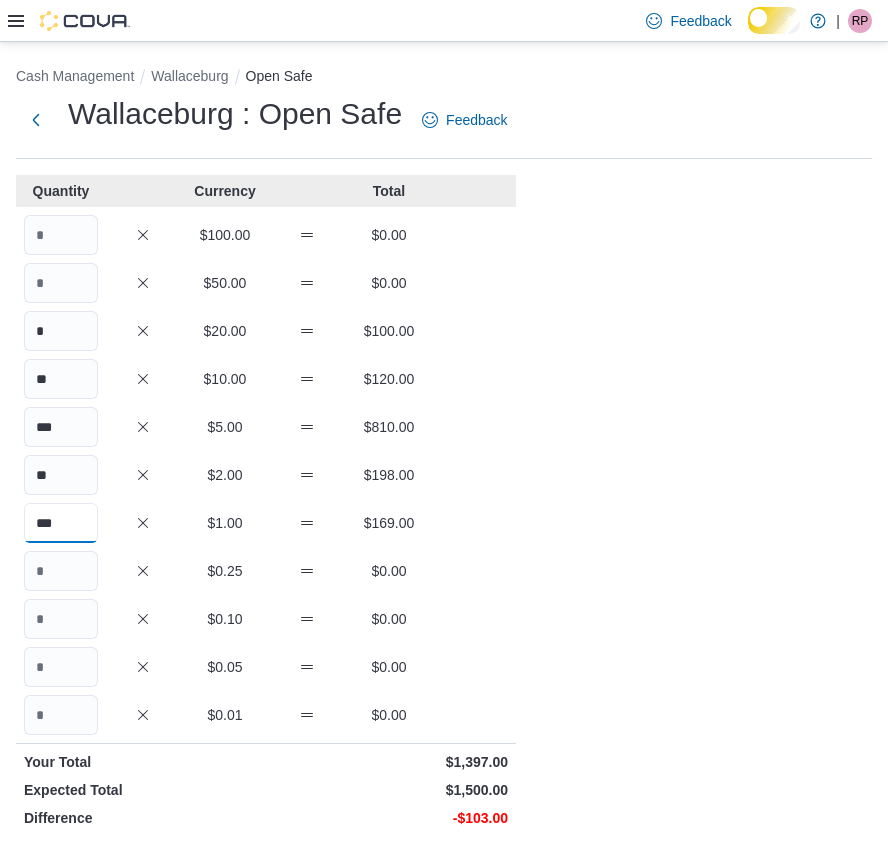 type on "***" 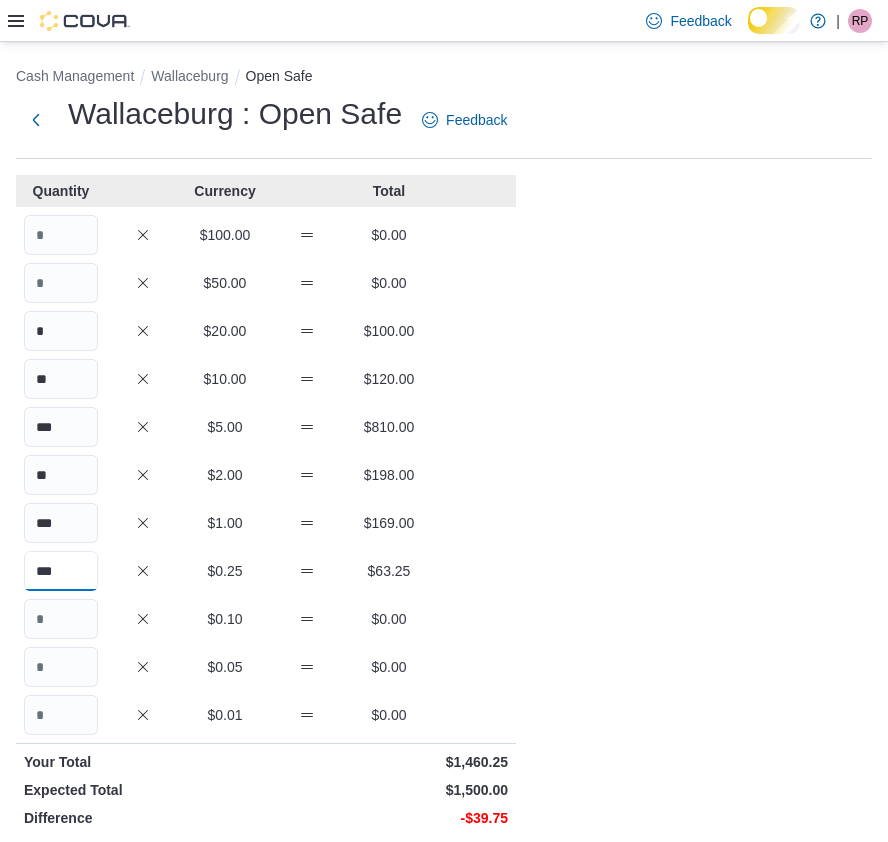 type on "***" 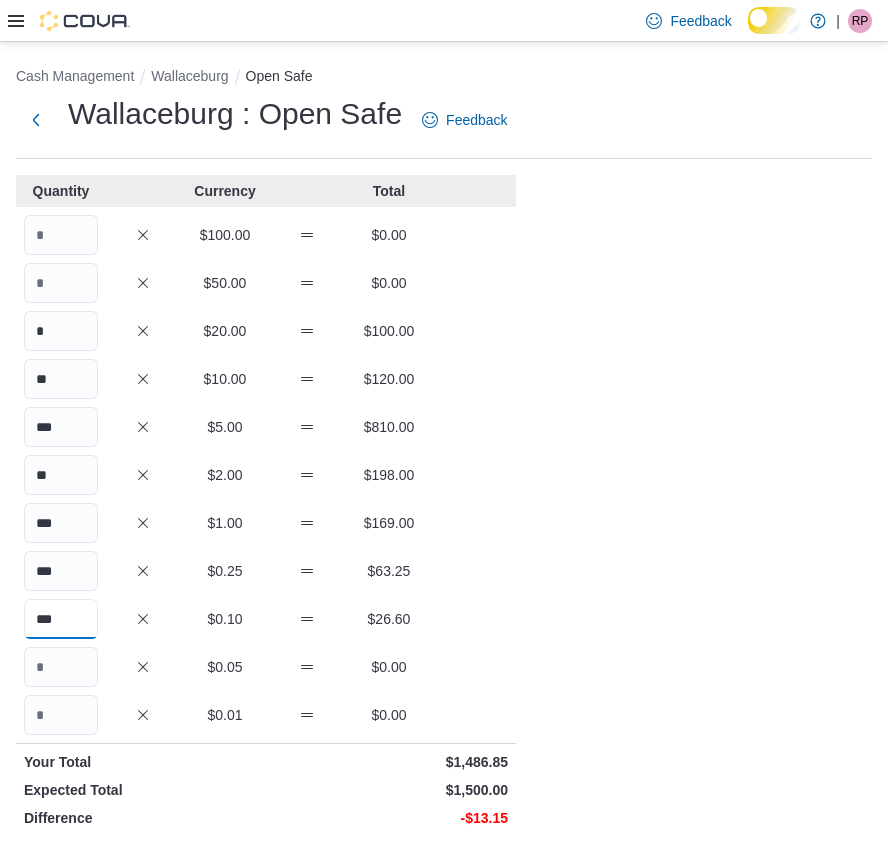 type on "***" 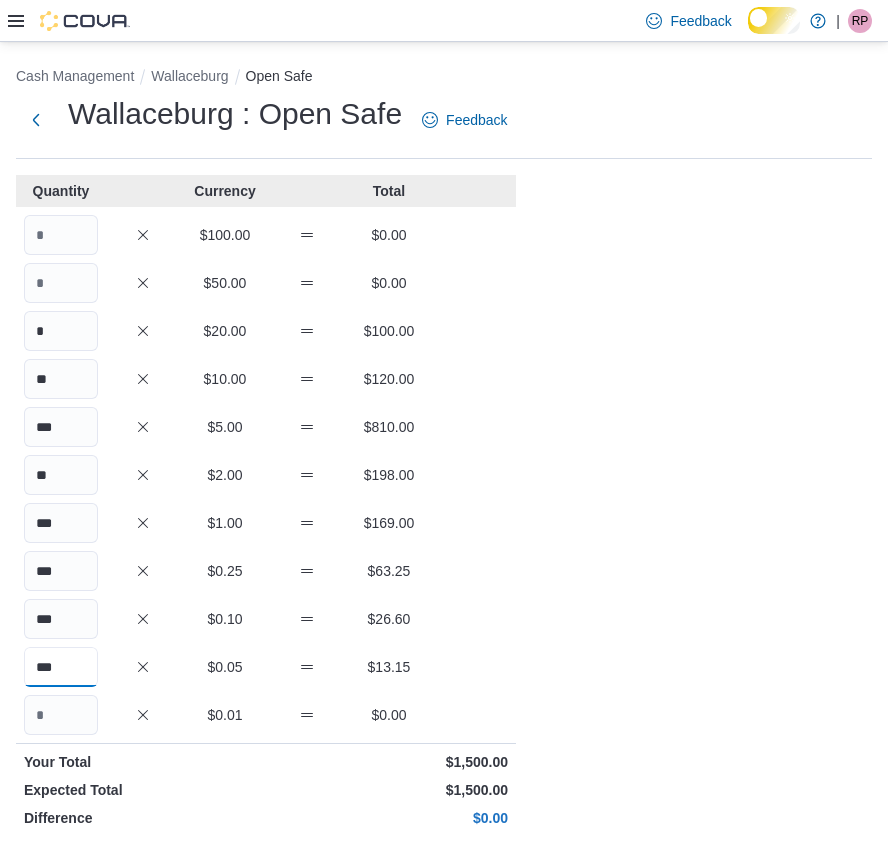 type on "***" 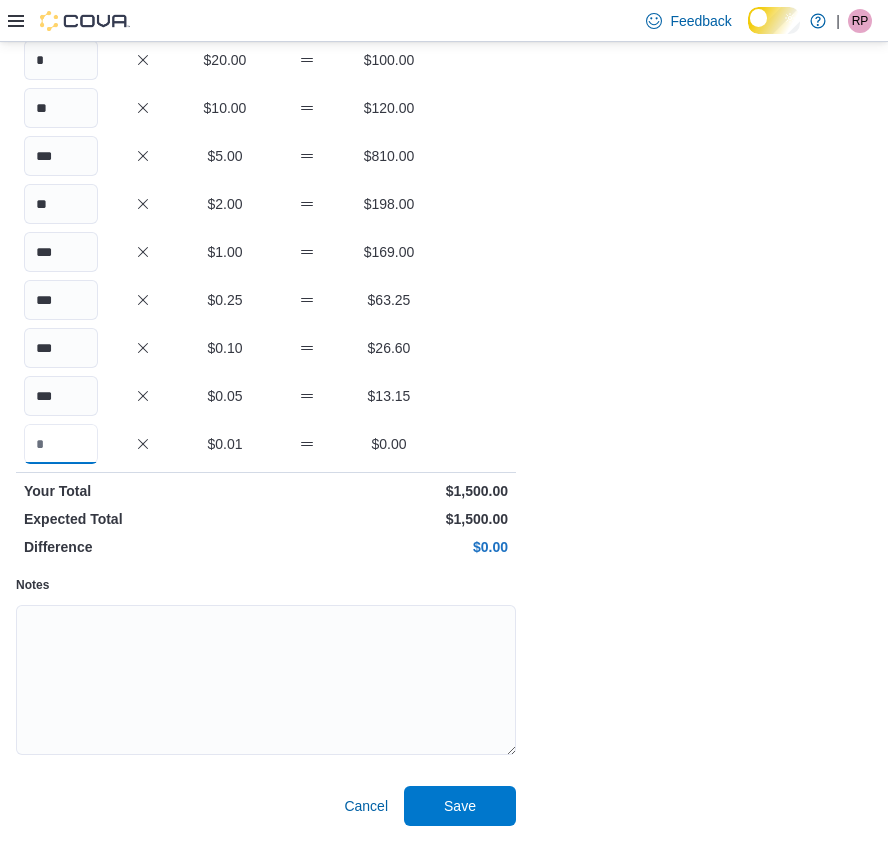 scroll, scrollTop: 298, scrollLeft: 0, axis: vertical 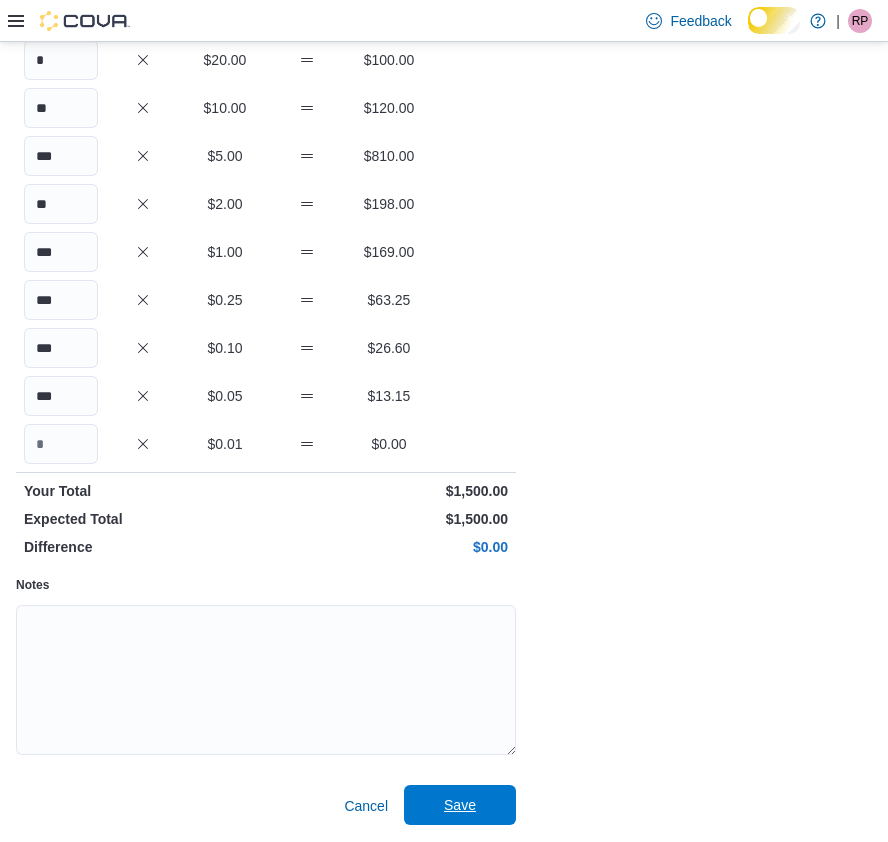 click on "Save" at bounding box center (460, 805) 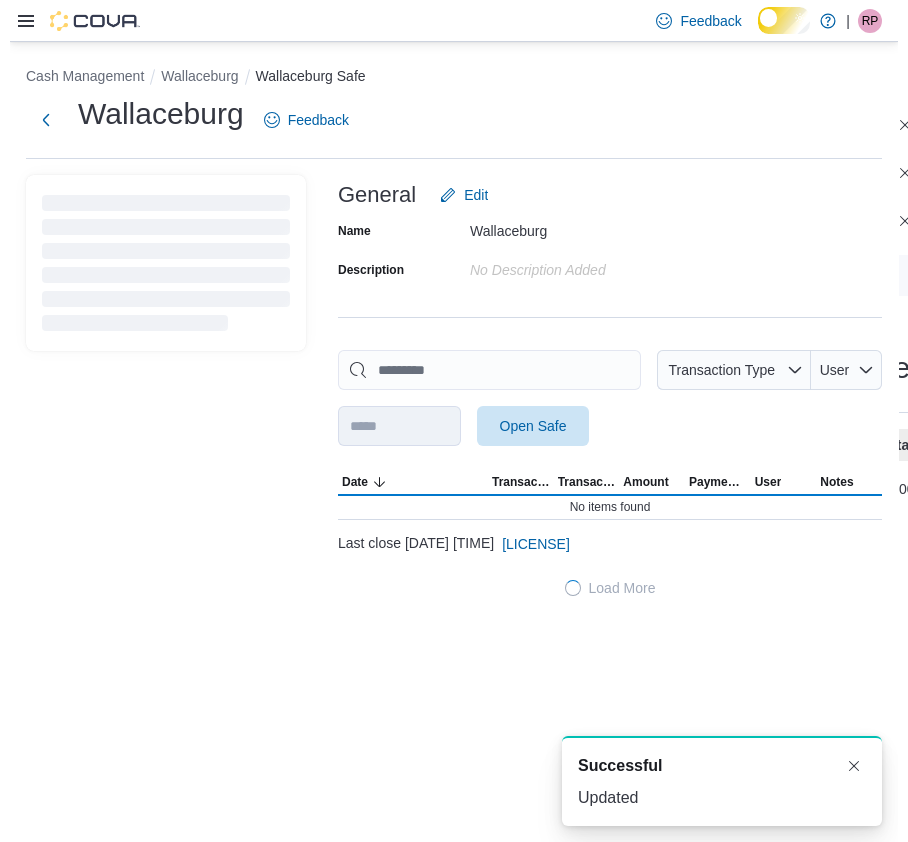 scroll, scrollTop: 0, scrollLeft: 0, axis: both 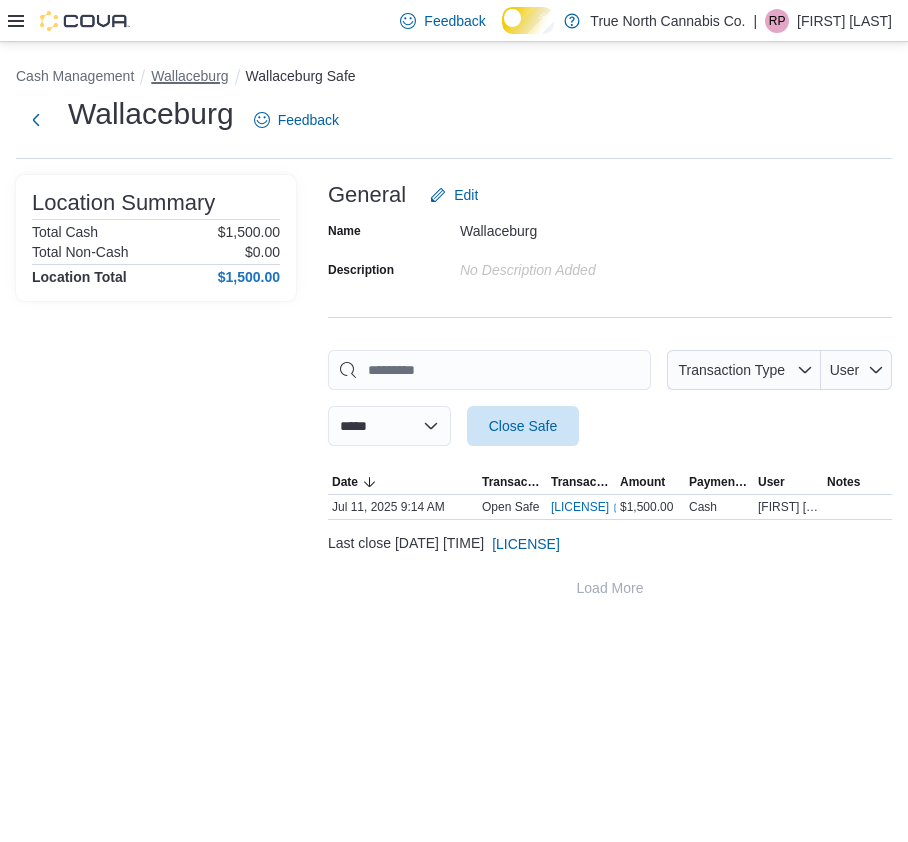 click on "Wallaceburg" at bounding box center [189, 76] 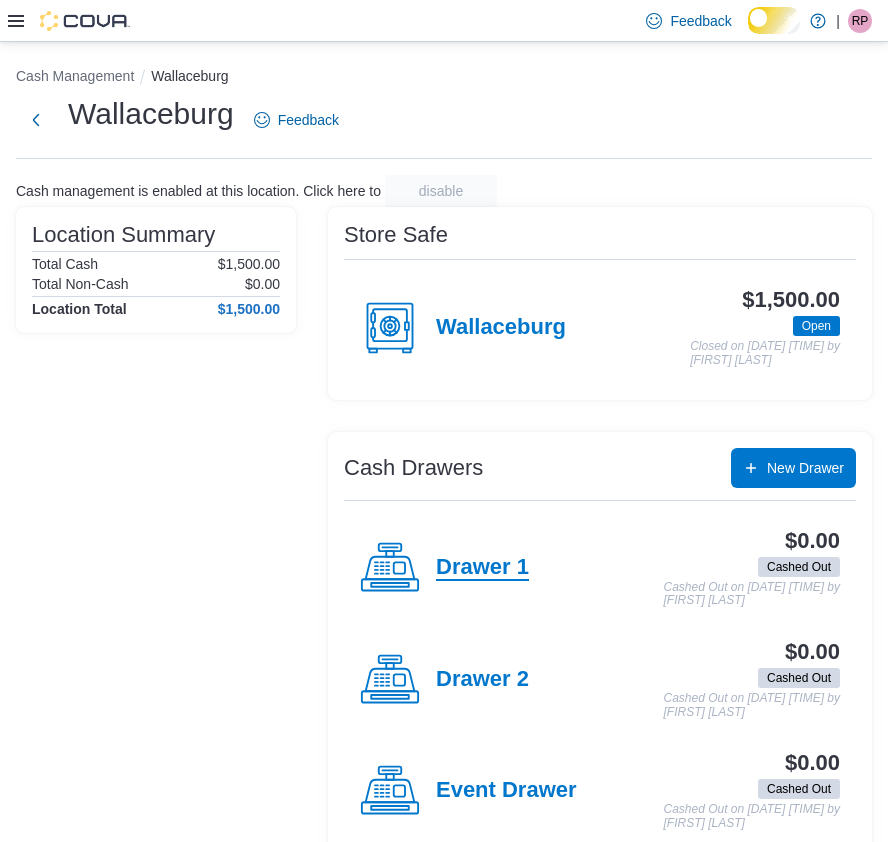 click on "Drawer 1" at bounding box center (482, 568) 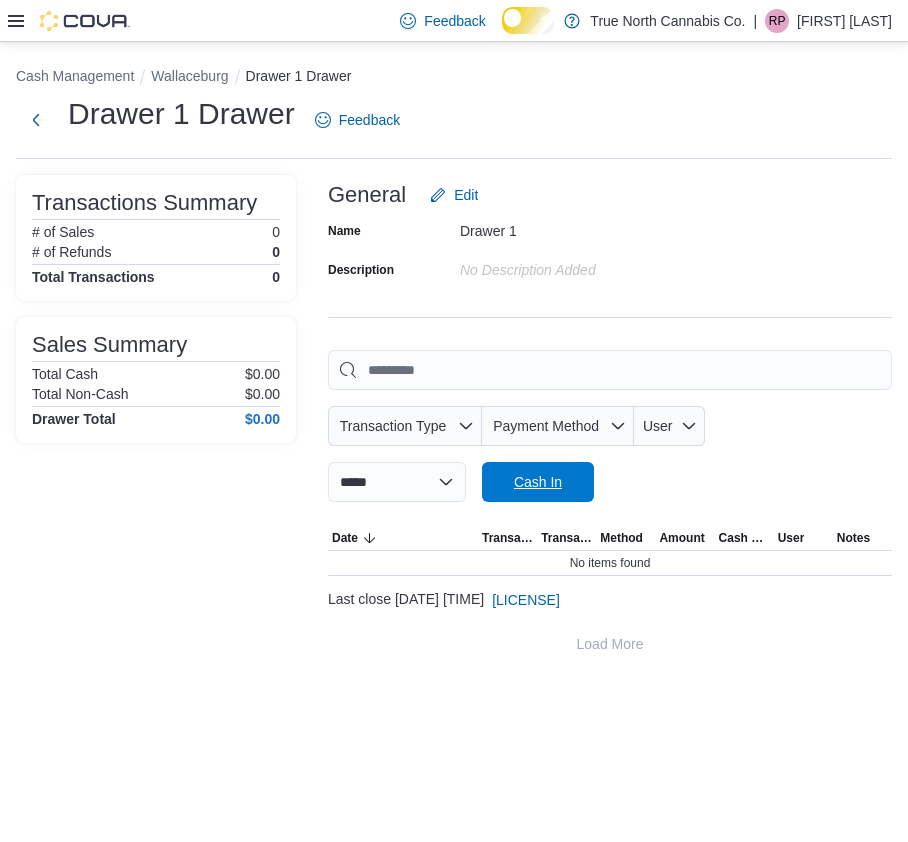click on "Cash In" at bounding box center [538, 482] 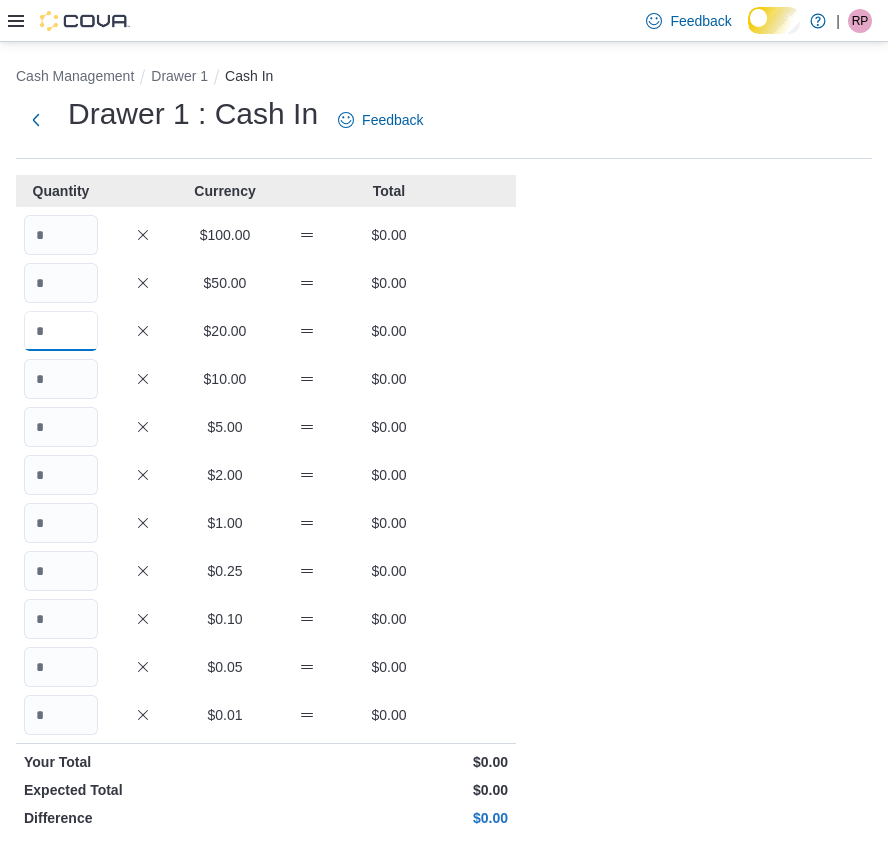 click at bounding box center [61, 331] 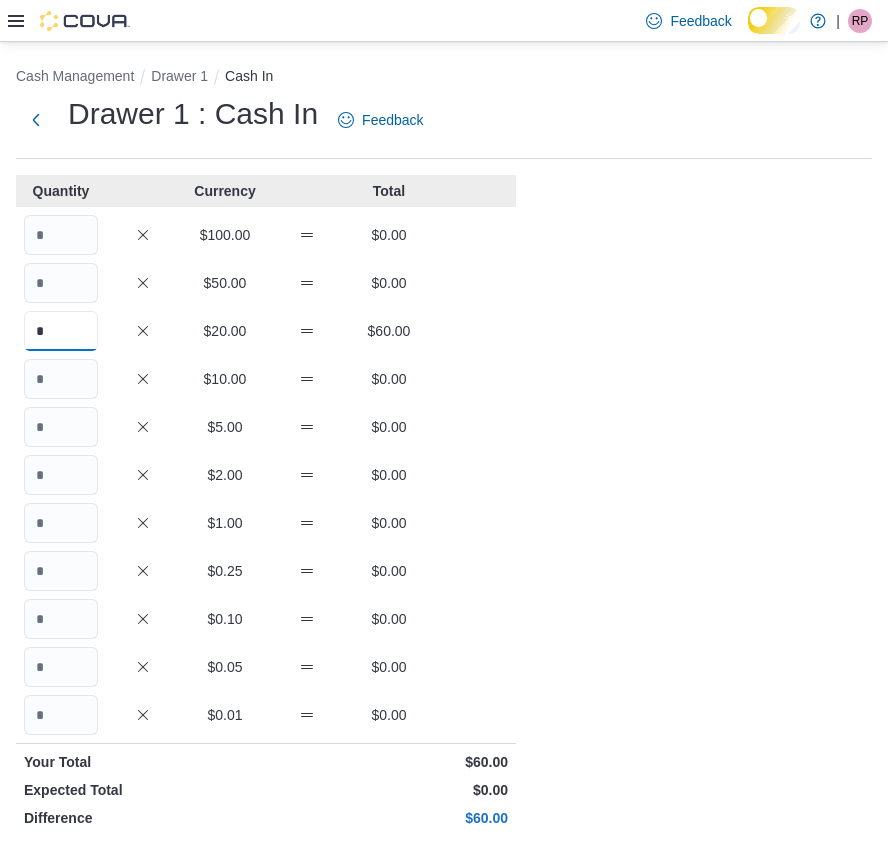 type on "*" 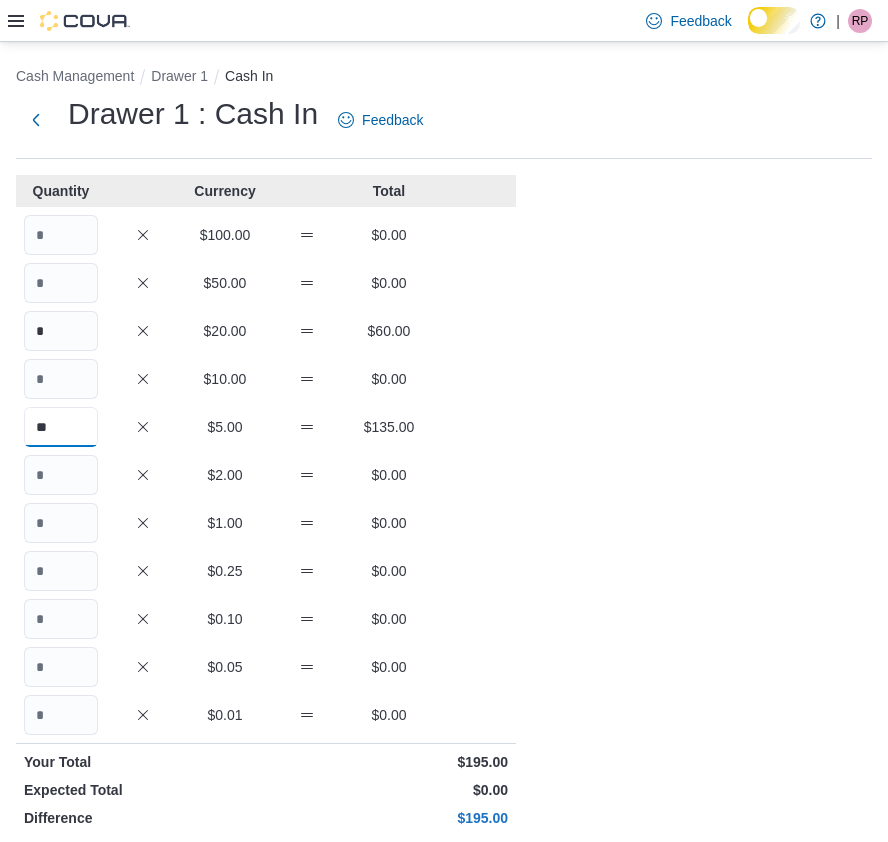 type on "**" 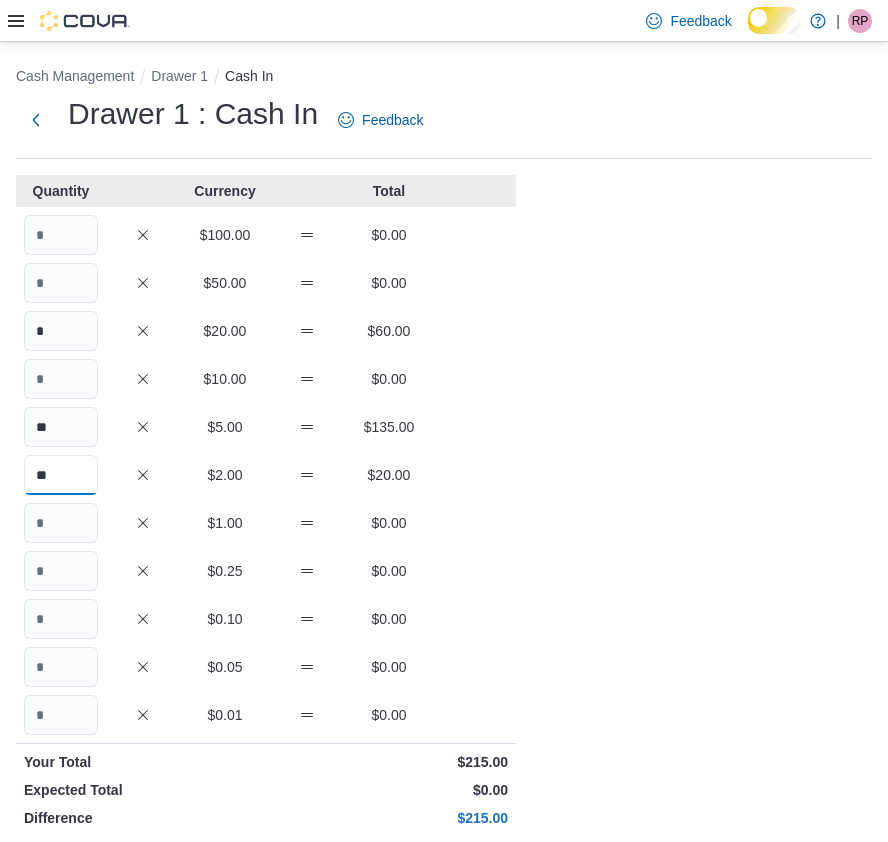 type on "**" 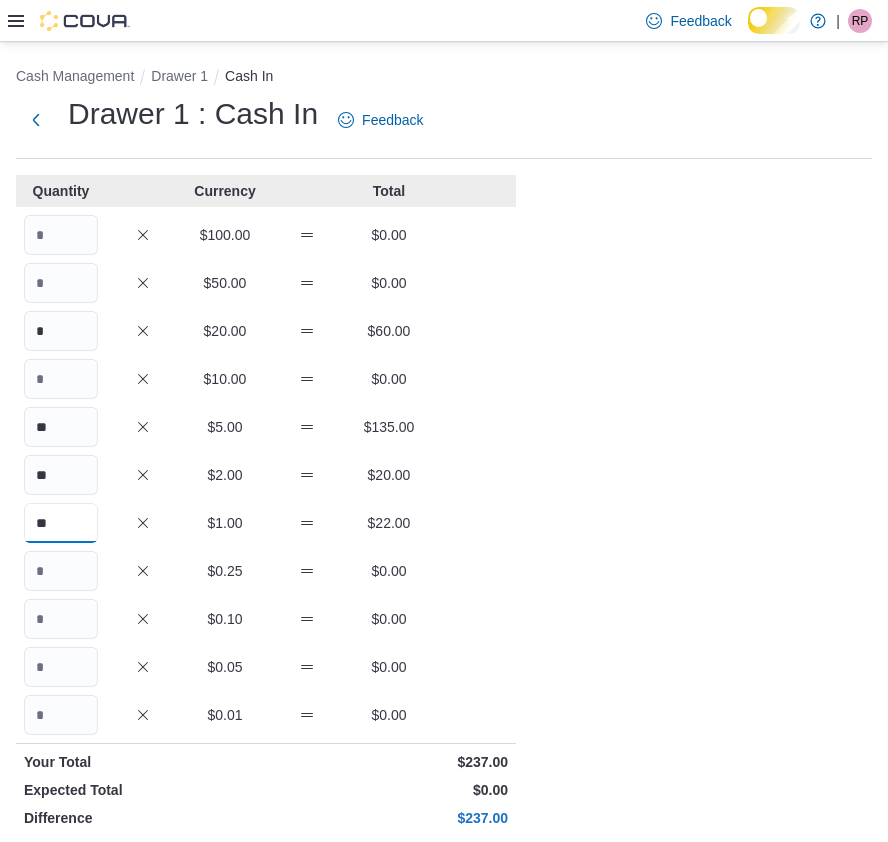 type on "**" 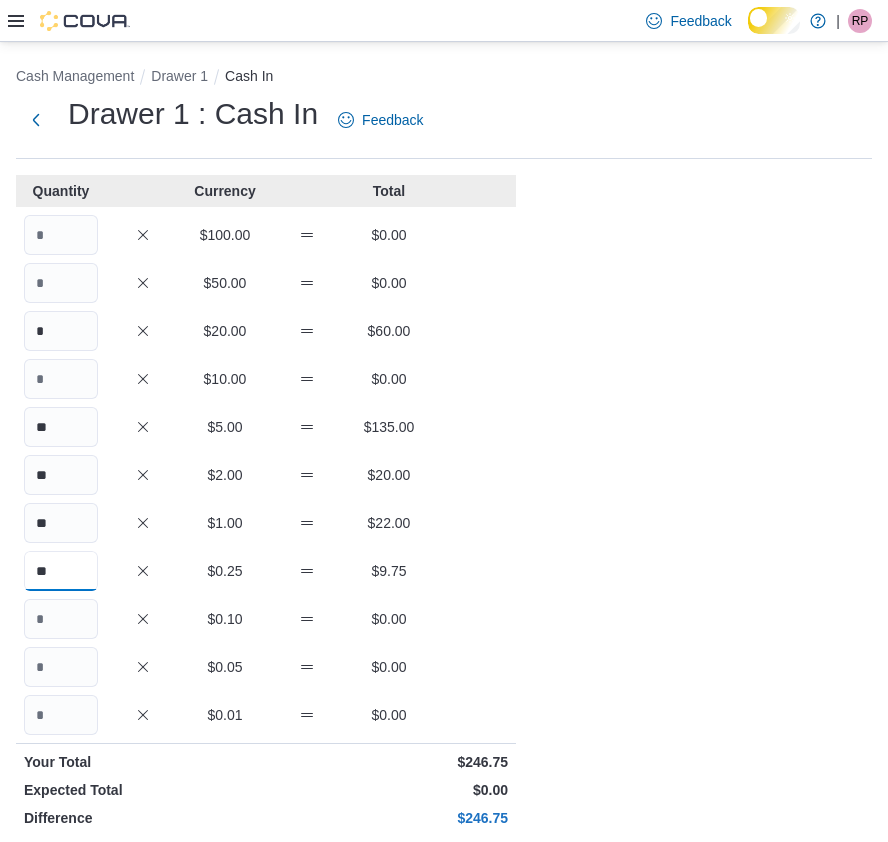 type on "**" 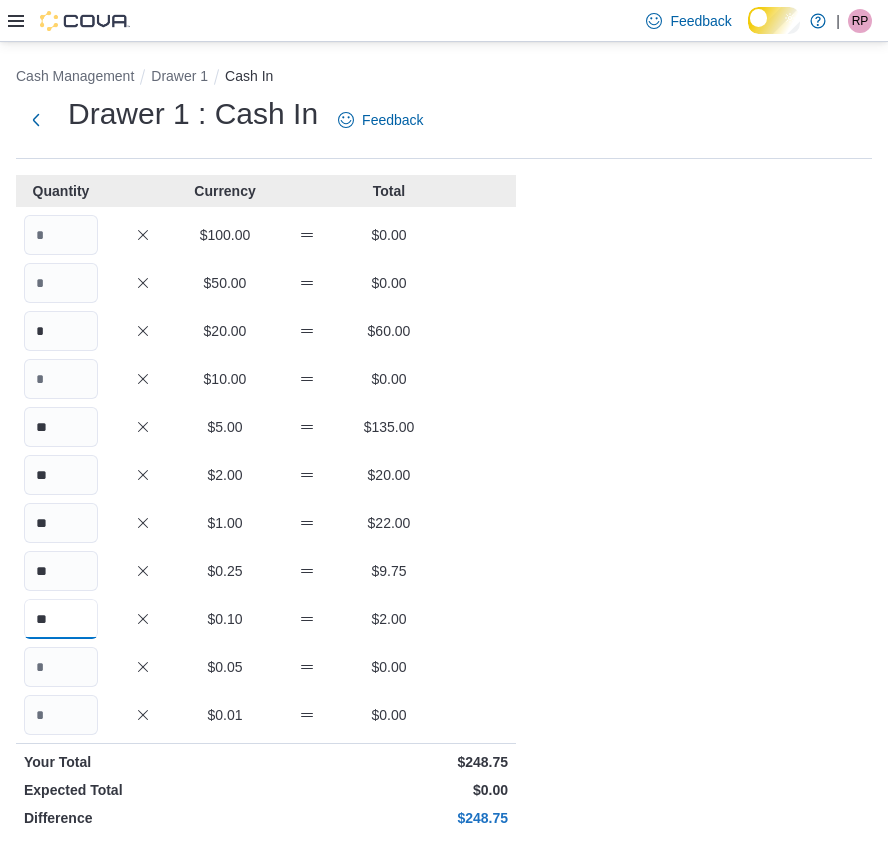 type on "**" 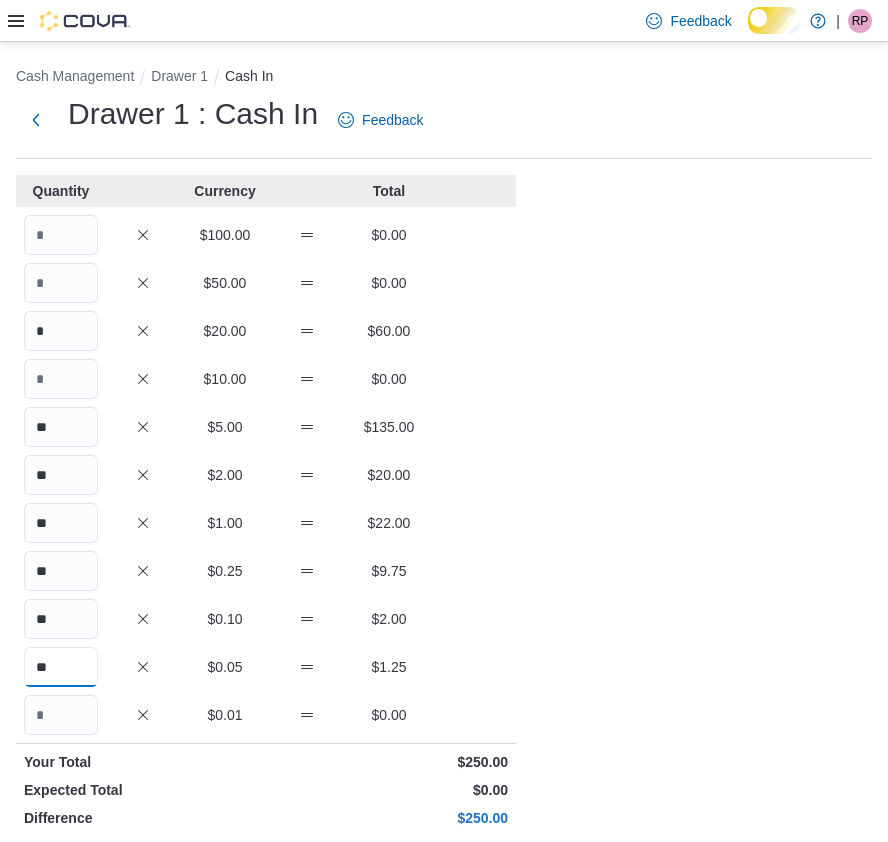type on "**" 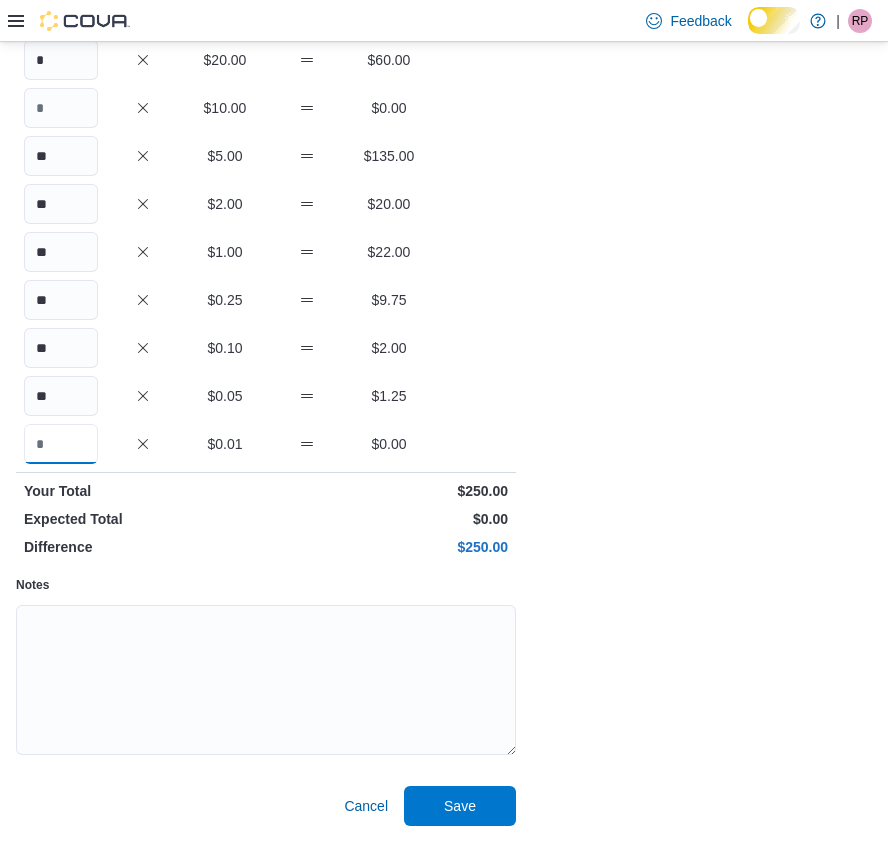 scroll, scrollTop: 298, scrollLeft: 0, axis: vertical 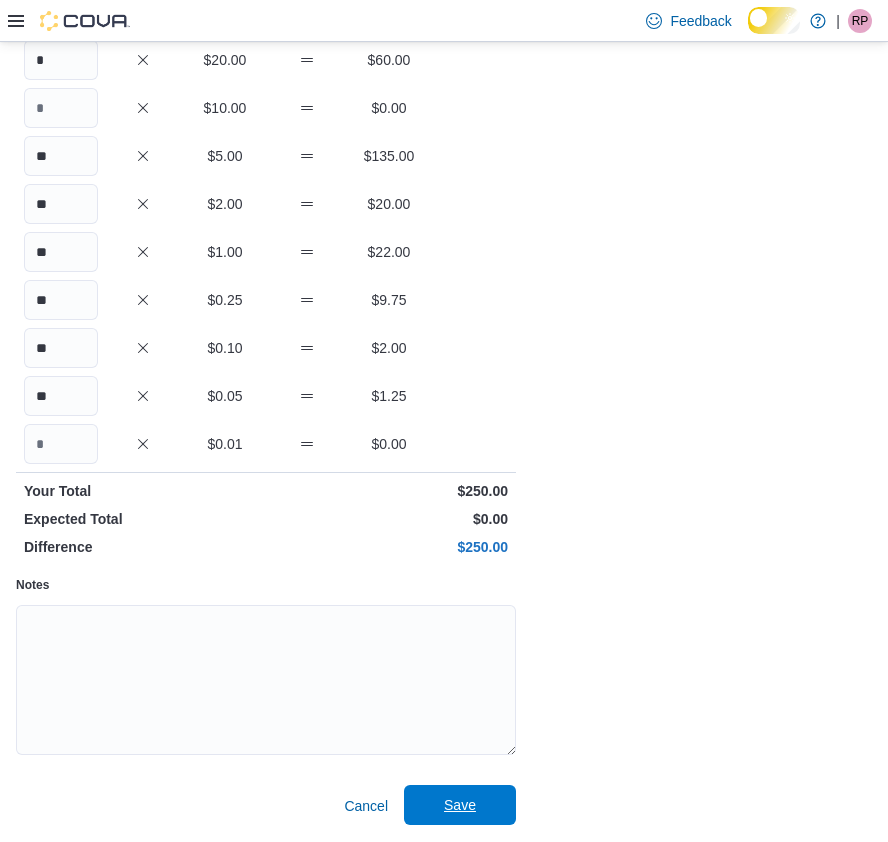 click on "Save" at bounding box center [460, 805] 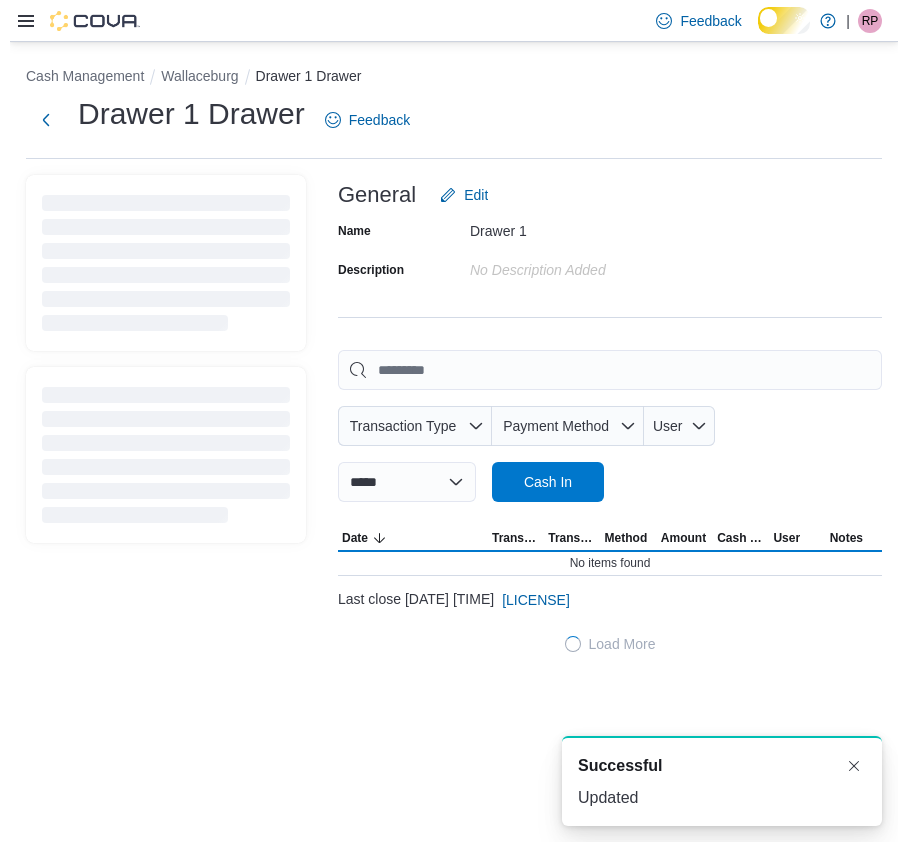 scroll, scrollTop: 0, scrollLeft: 0, axis: both 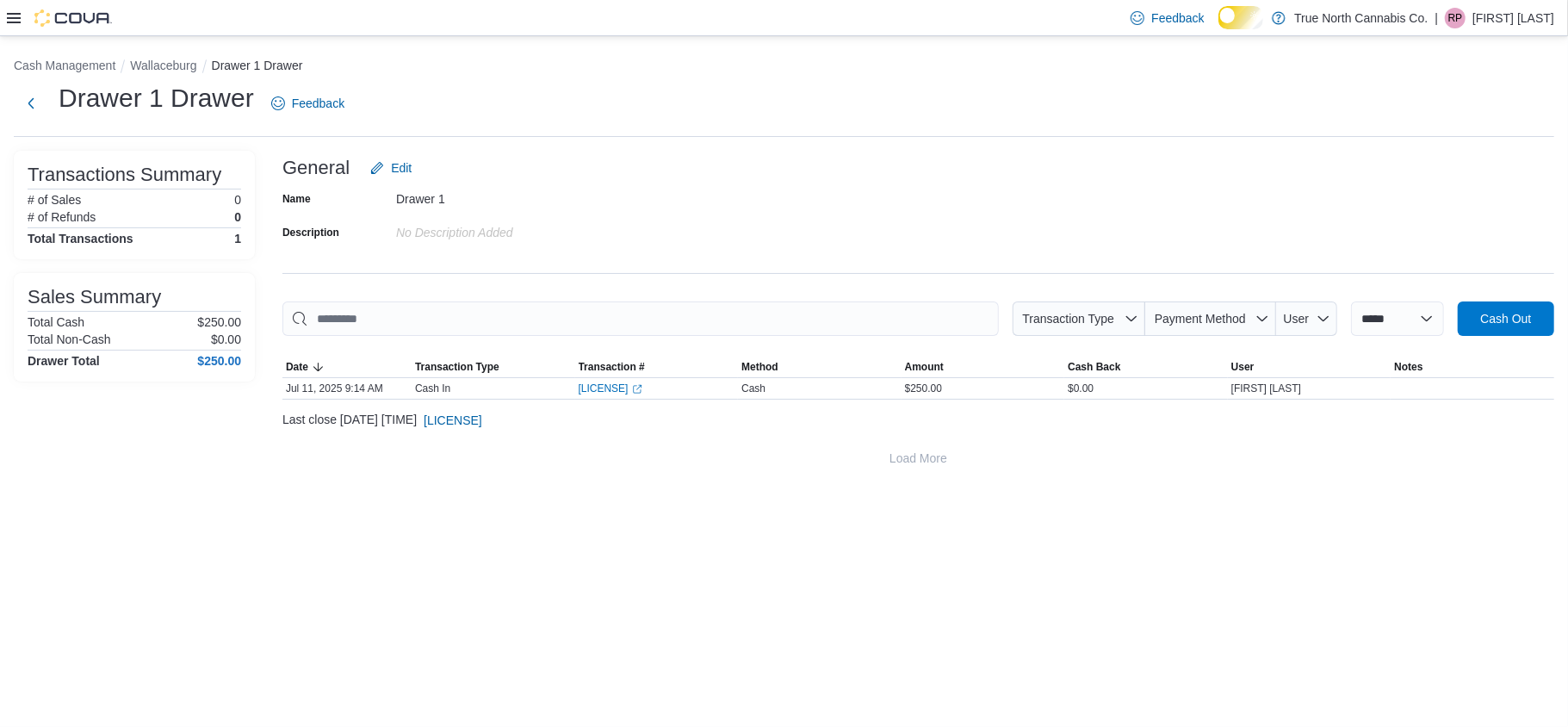 click at bounding box center (59, 18) 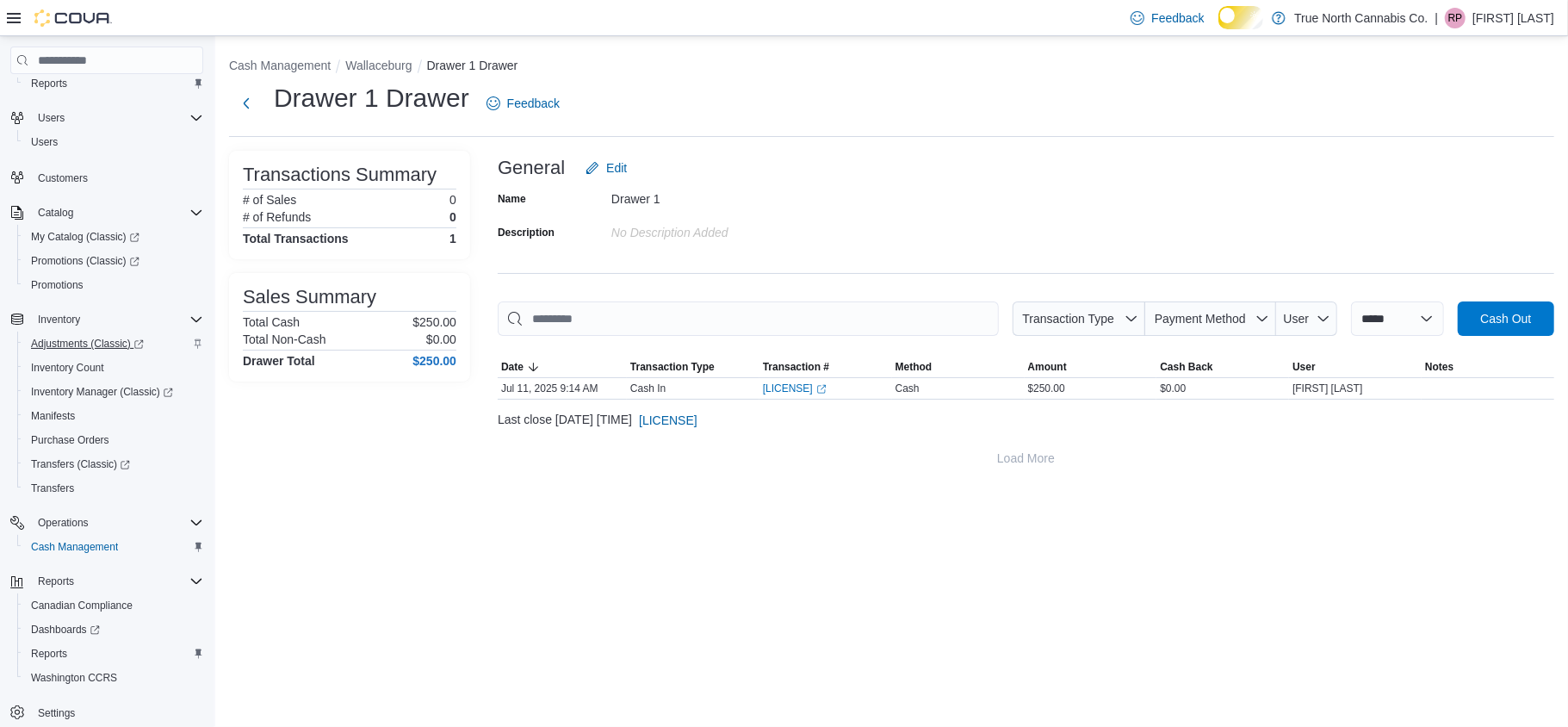 scroll, scrollTop: 119, scrollLeft: 0, axis: vertical 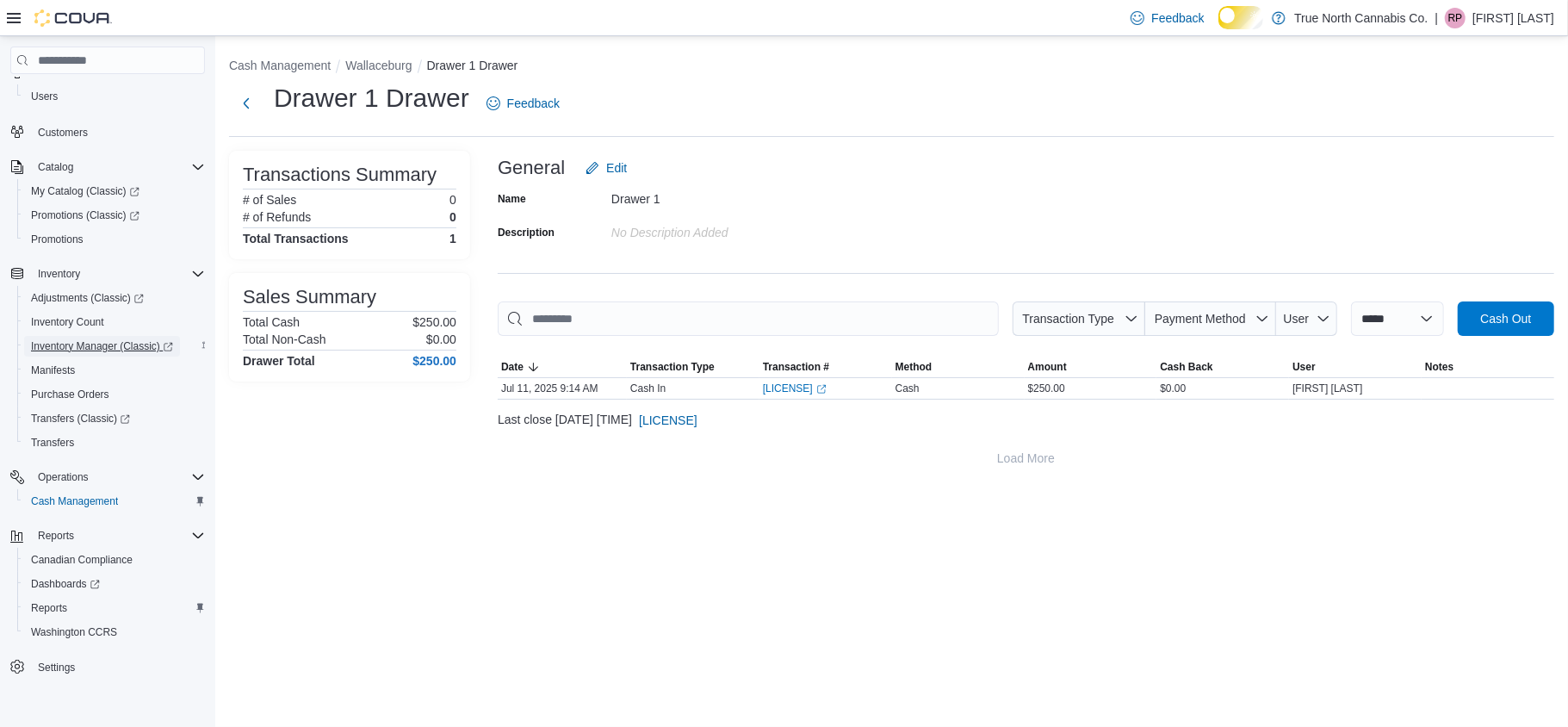 click on "Inventory Manager (Classic)" at bounding box center [102, 346] 